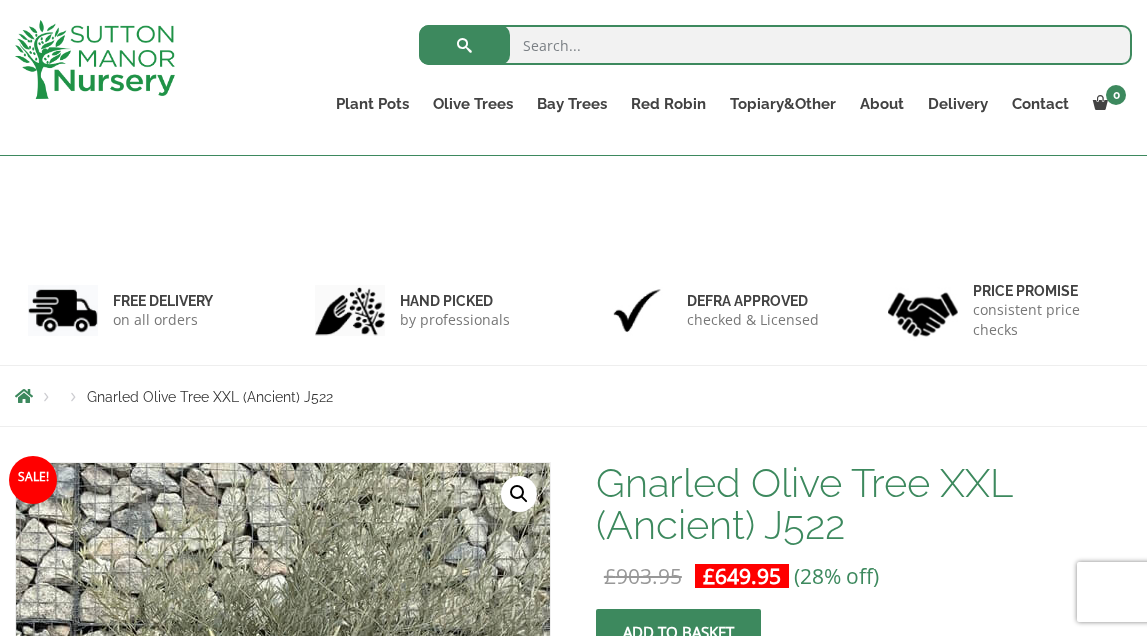 scroll, scrollTop: 376, scrollLeft: 0, axis: vertical 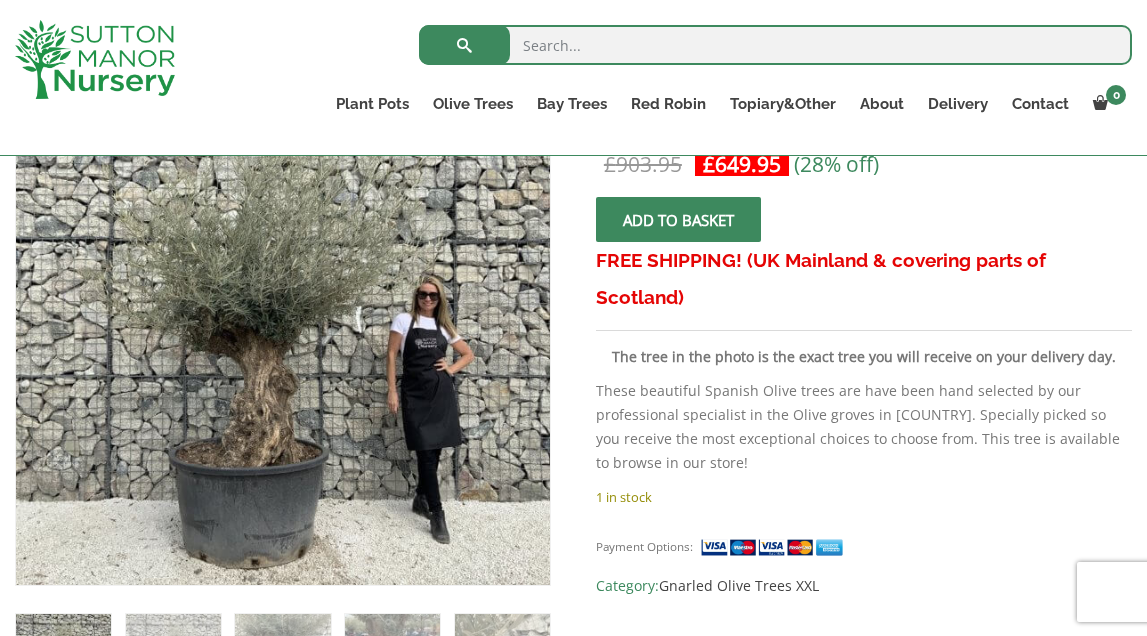 click at bounding box center (678, 220) 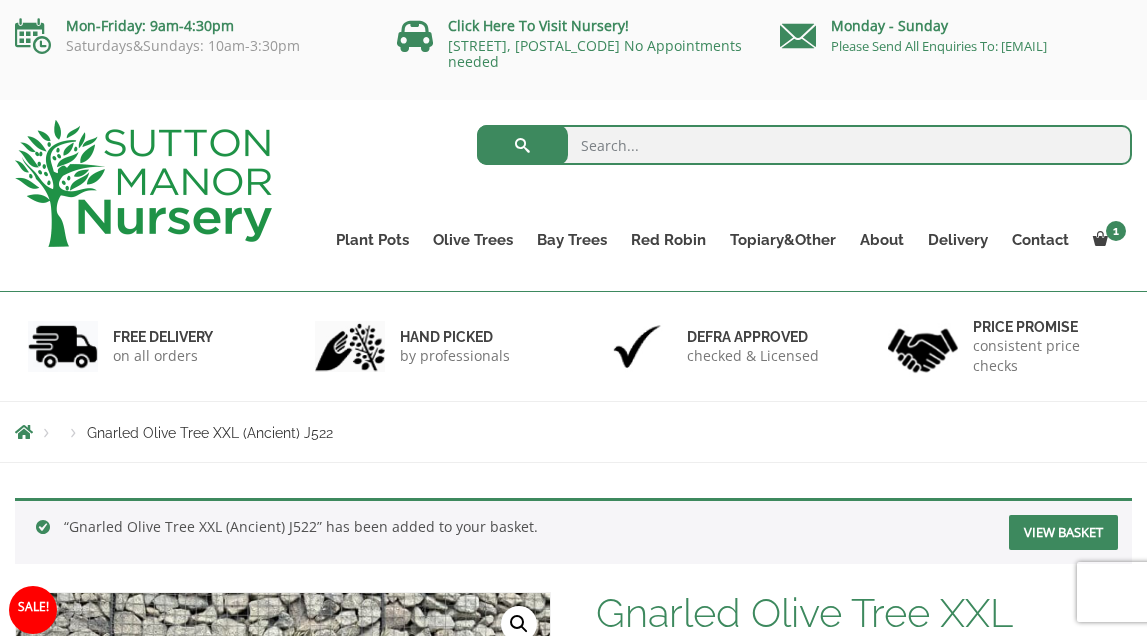 scroll, scrollTop: 0, scrollLeft: 0, axis: both 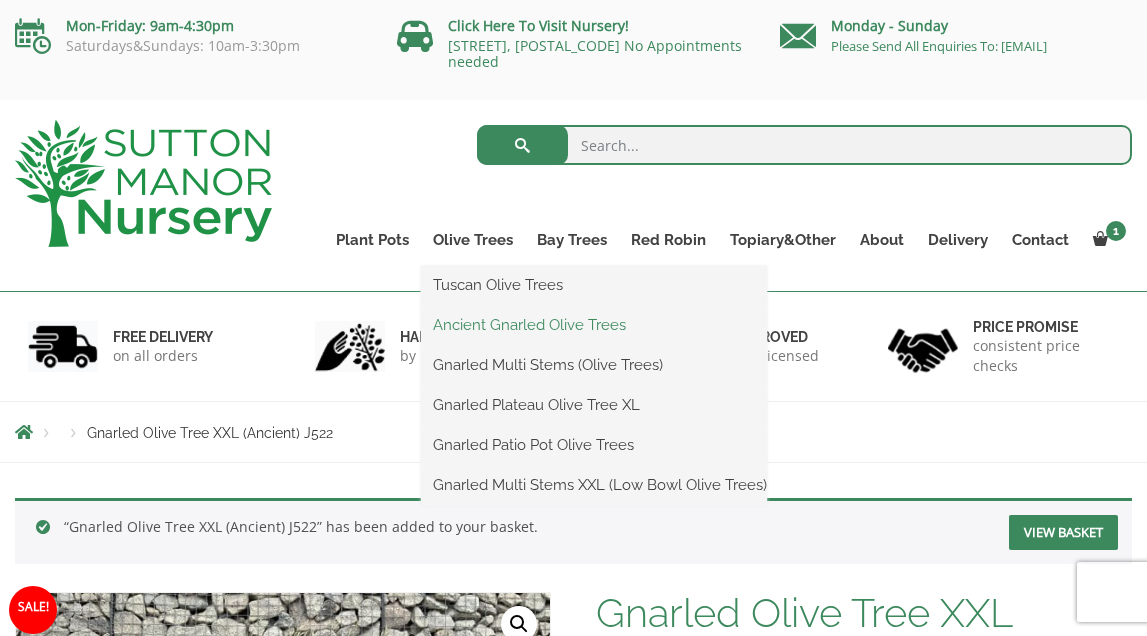 click on "Ancient Gnarled Olive Trees" at bounding box center [594, 325] 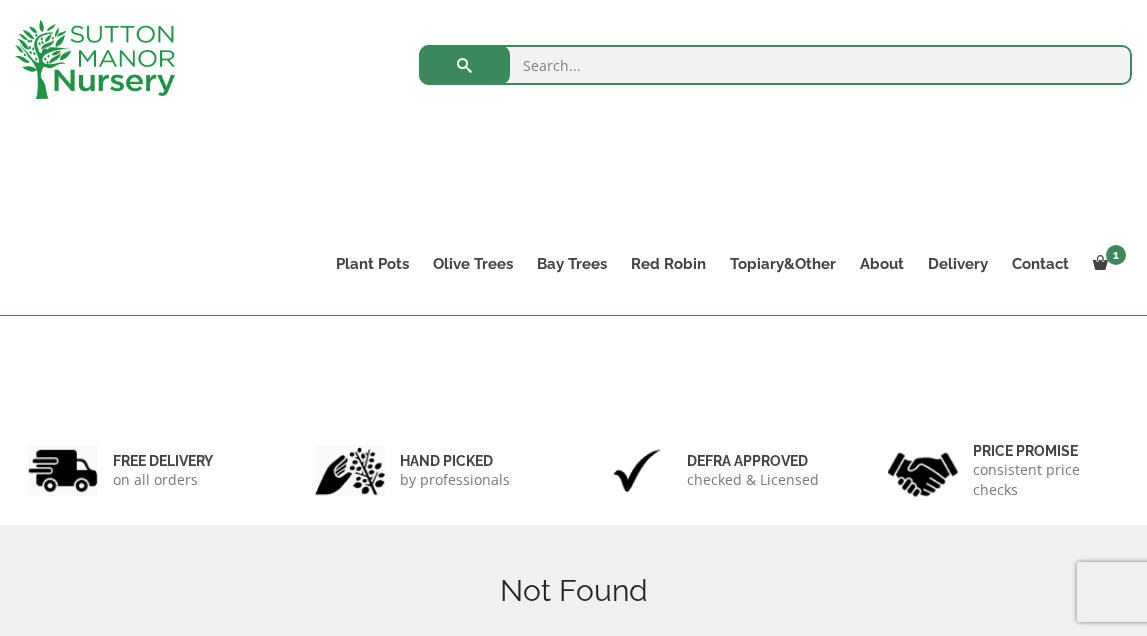 scroll, scrollTop: 183, scrollLeft: 0, axis: vertical 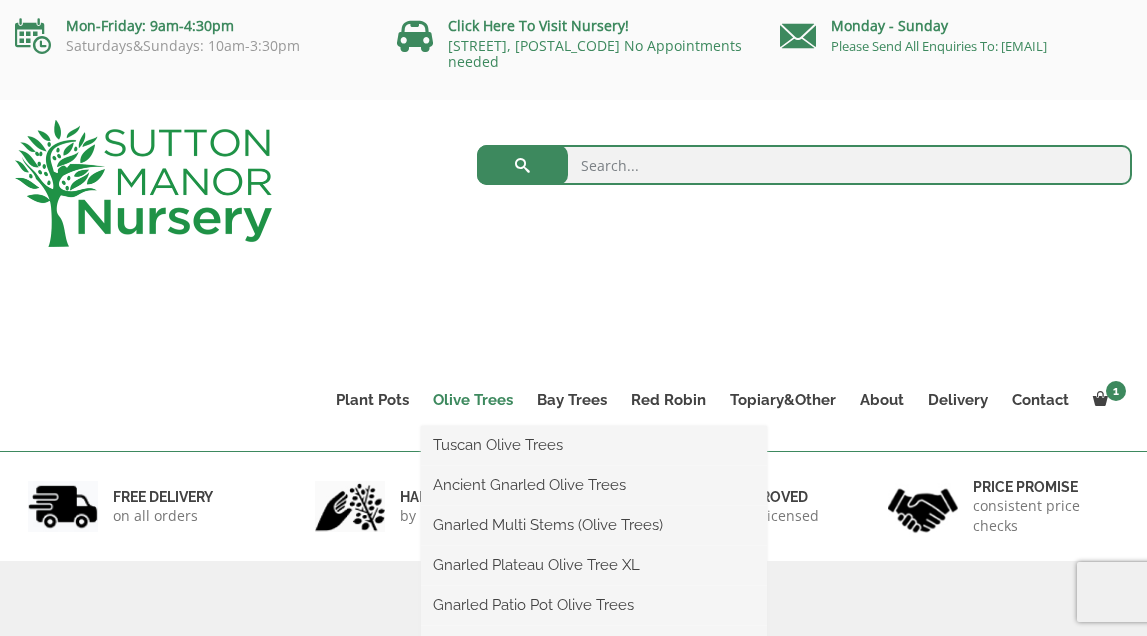 click on "Olive Trees" at bounding box center [473, 400] 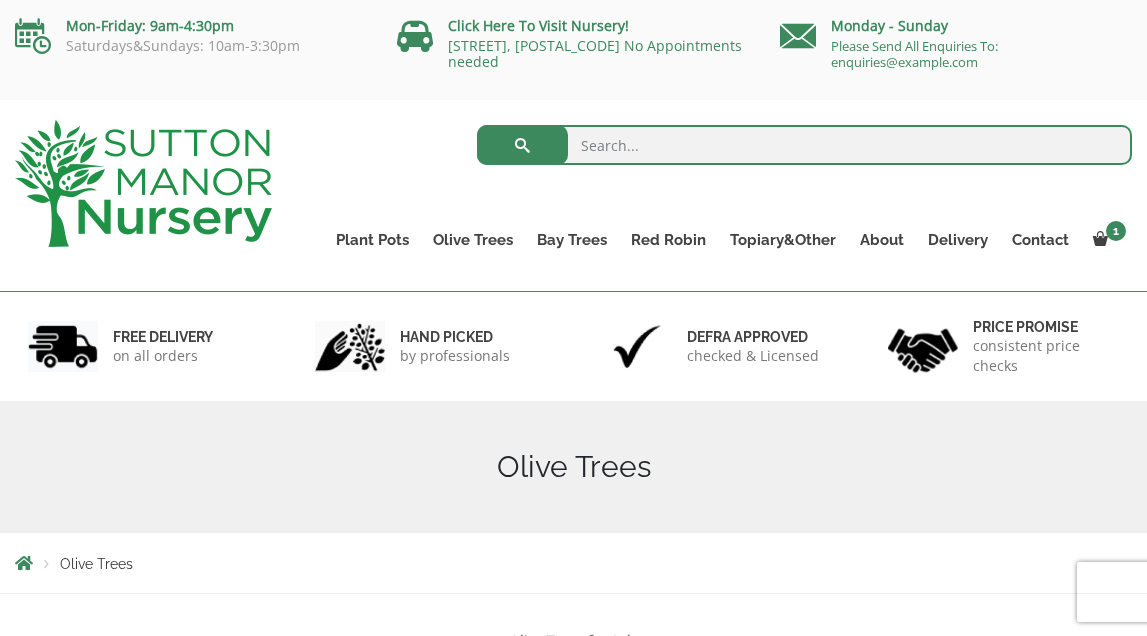 scroll, scrollTop: 417, scrollLeft: 0, axis: vertical 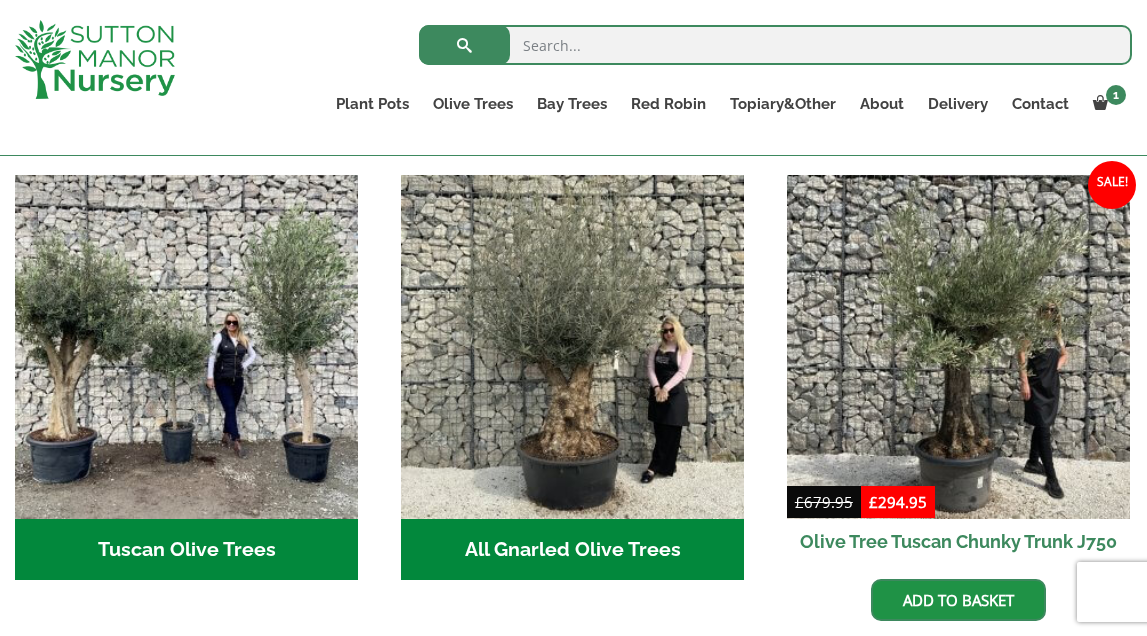 click on "All Gnarled Olive Trees  (215)" at bounding box center [572, 550] 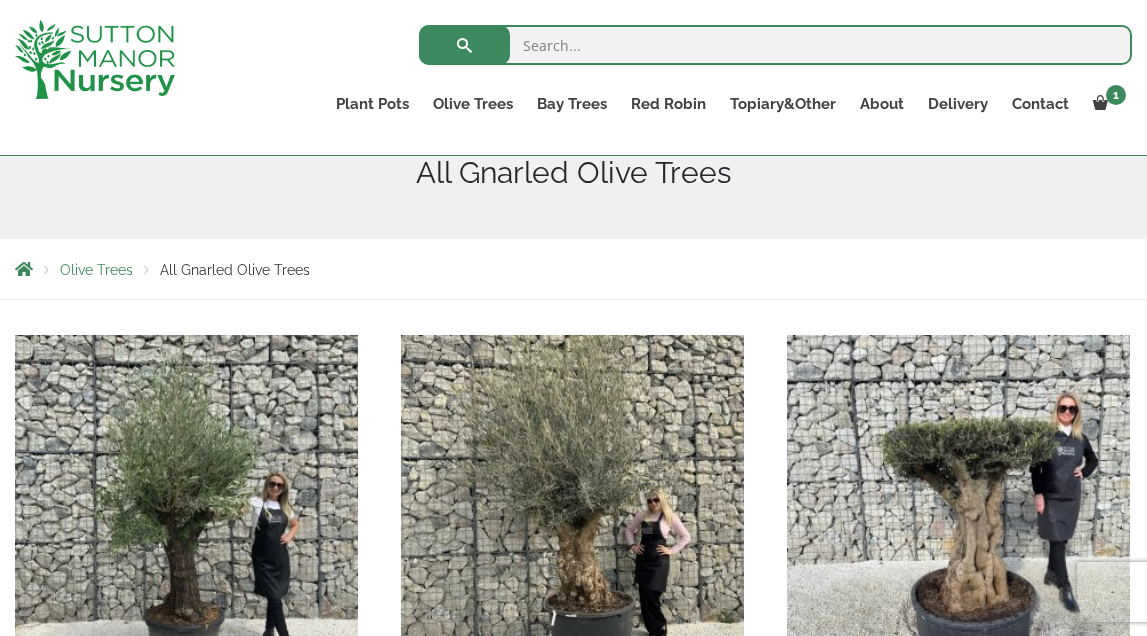 scroll, scrollTop: 259, scrollLeft: 0, axis: vertical 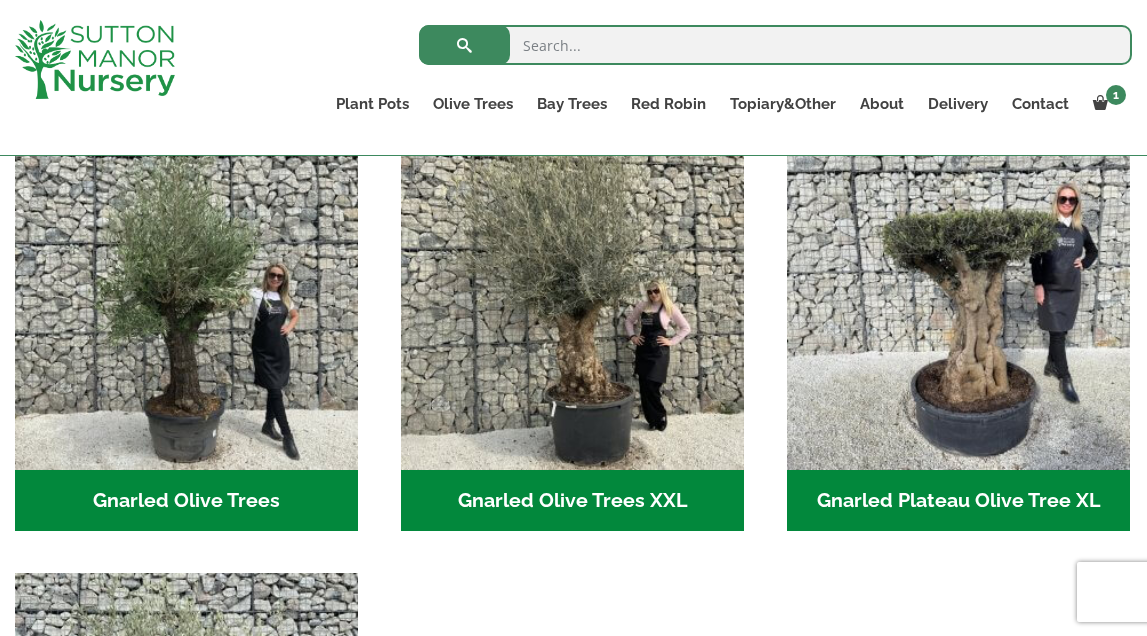 click on "Gnarled Olive Trees XXL  (62)" at bounding box center (572, 501) 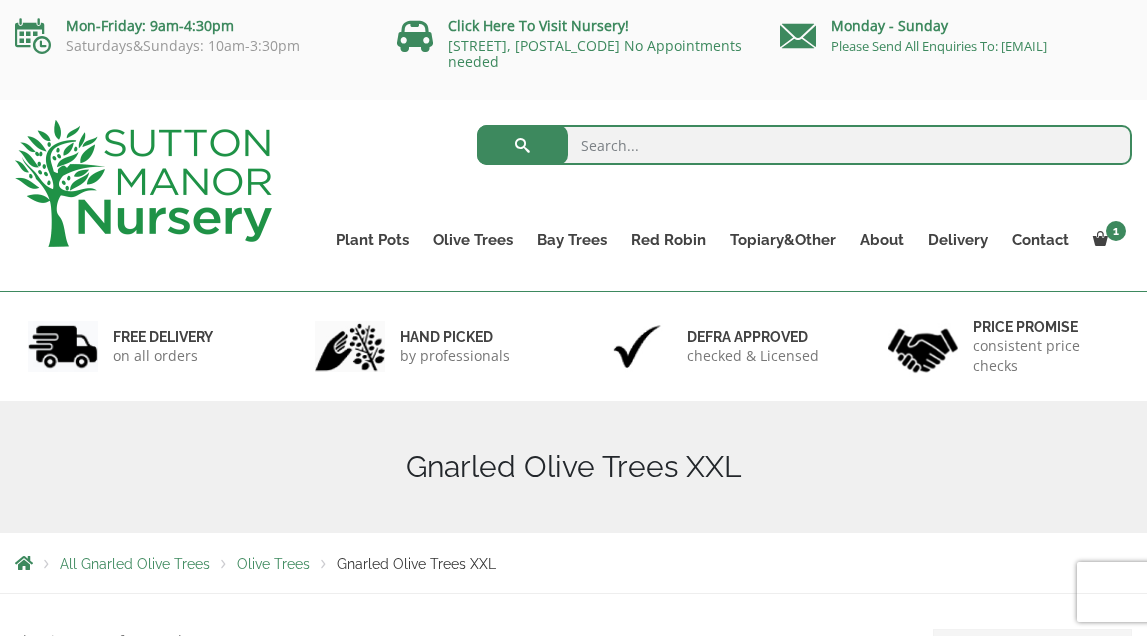 scroll, scrollTop: 111, scrollLeft: 0, axis: vertical 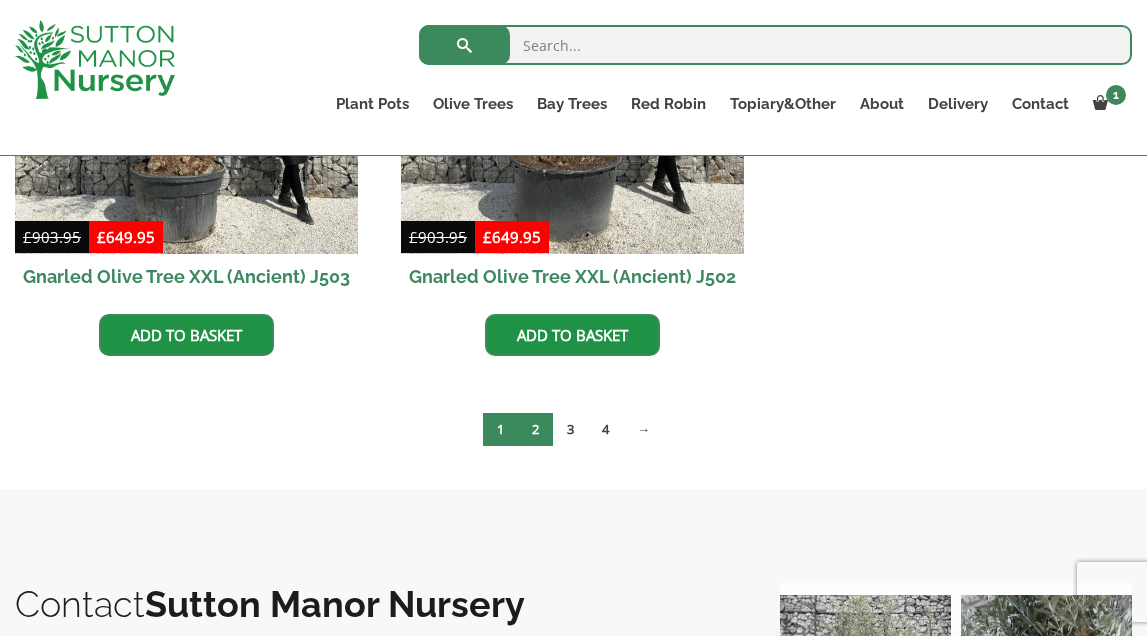 click on "2" at bounding box center [535, 429] 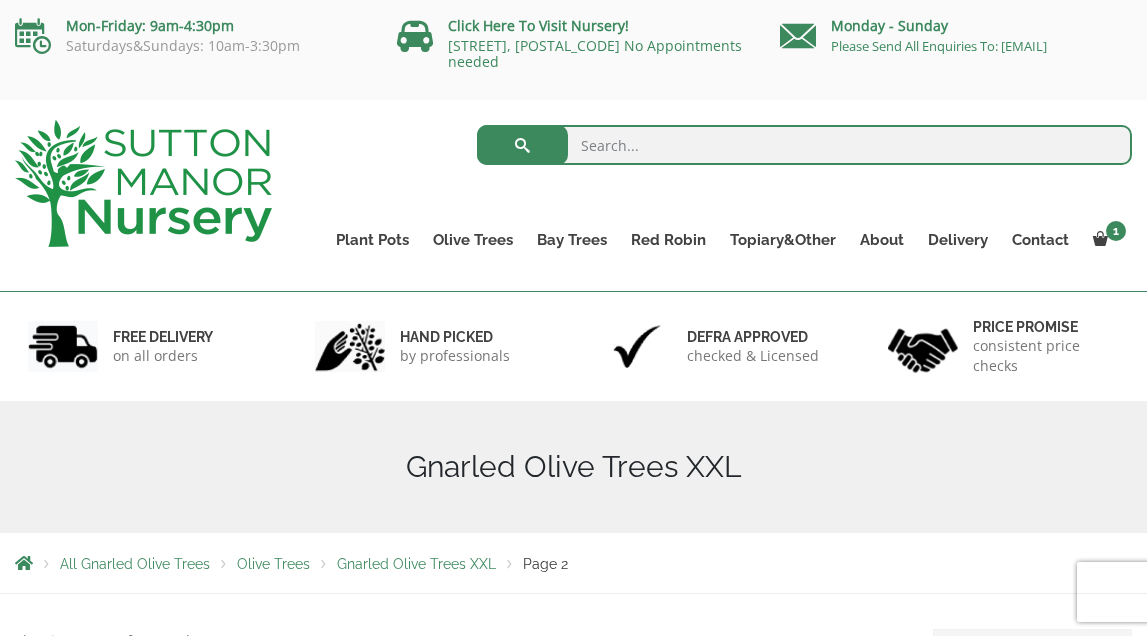 scroll, scrollTop: 0, scrollLeft: 0, axis: both 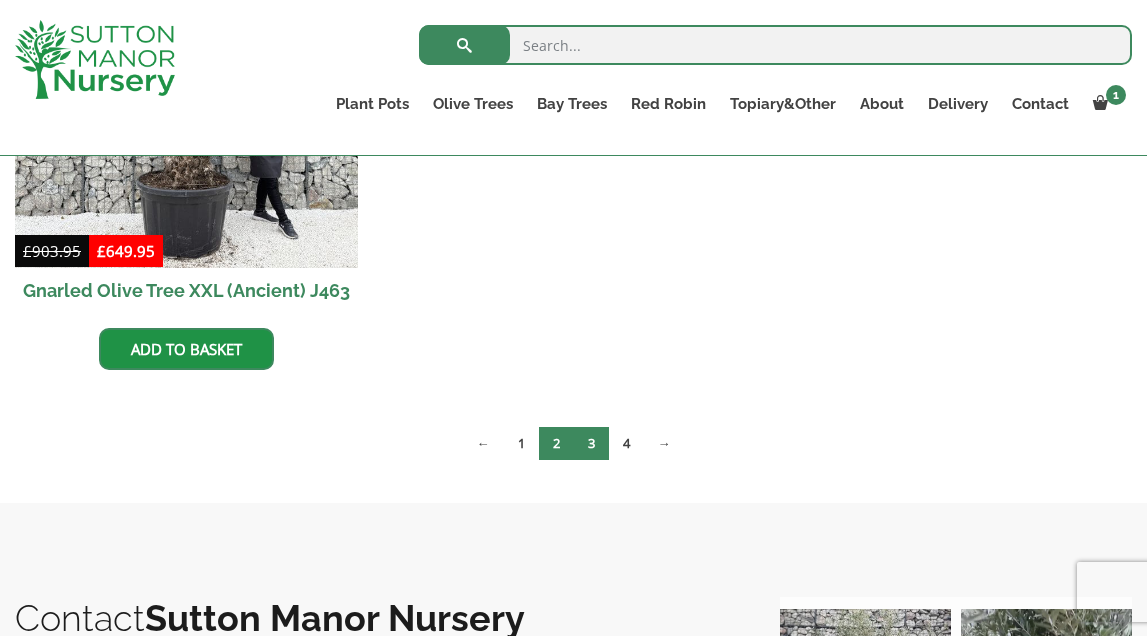click on "3" at bounding box center (591, 443) 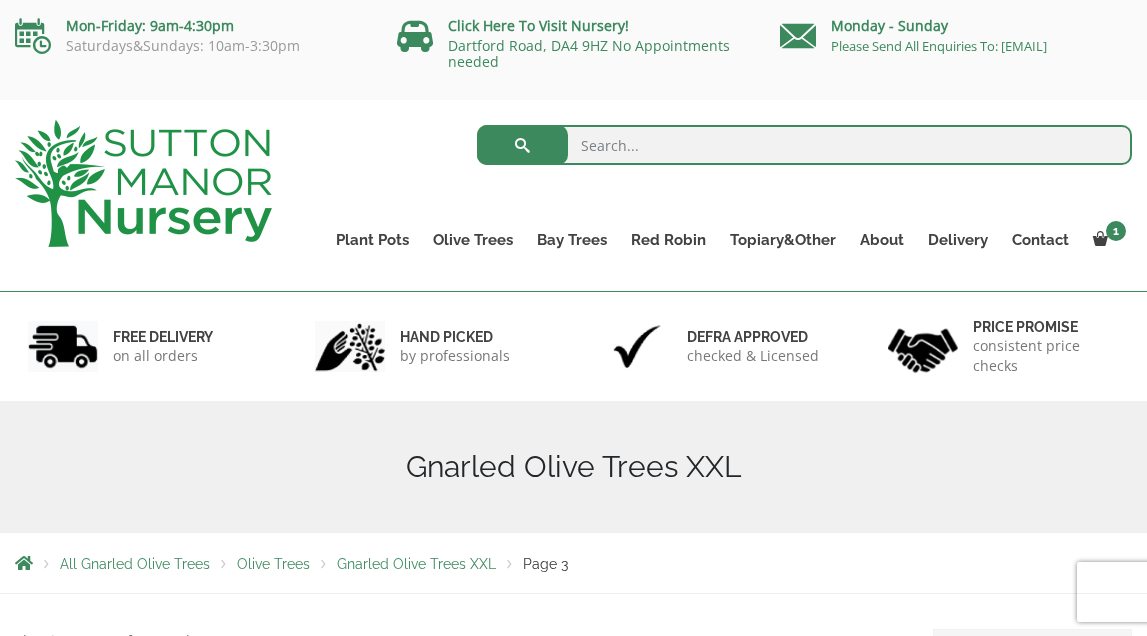 scroll, scrollTop: 209, scrollLeft: 0, axis: vertical 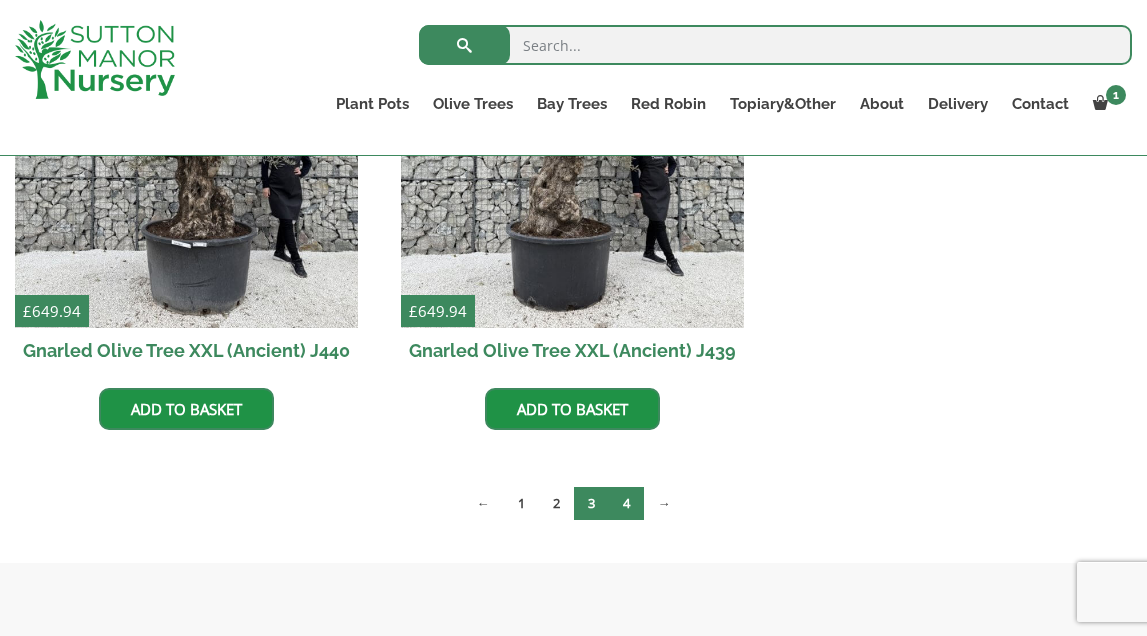 click on "4" at bounding box center [626, 503] 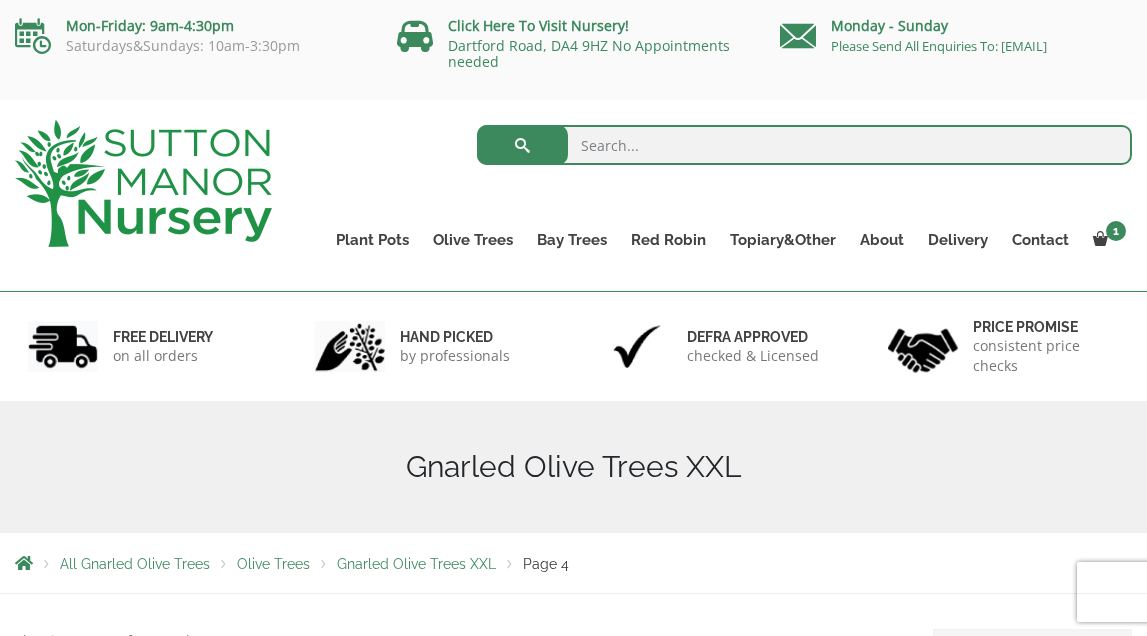 scroll, scrollTop: 0, scrollLeft: 0, axis: both 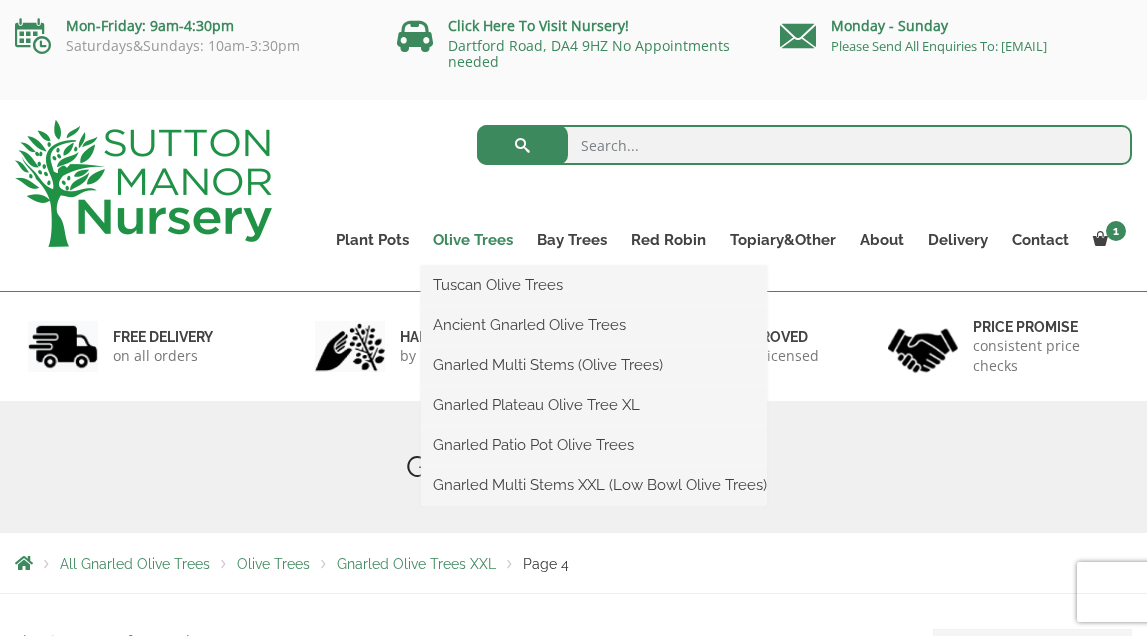 click on "Olive Trees" at bounding box center (473, 240) 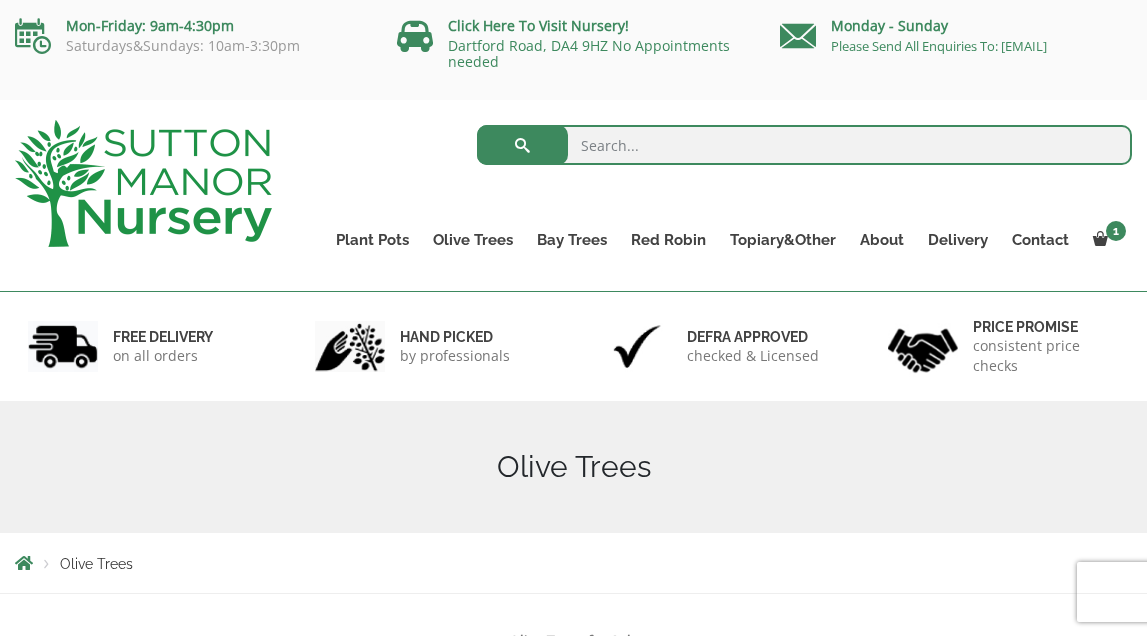 scroll, scrollTop: 0, scrollLeft: 0, axis: both 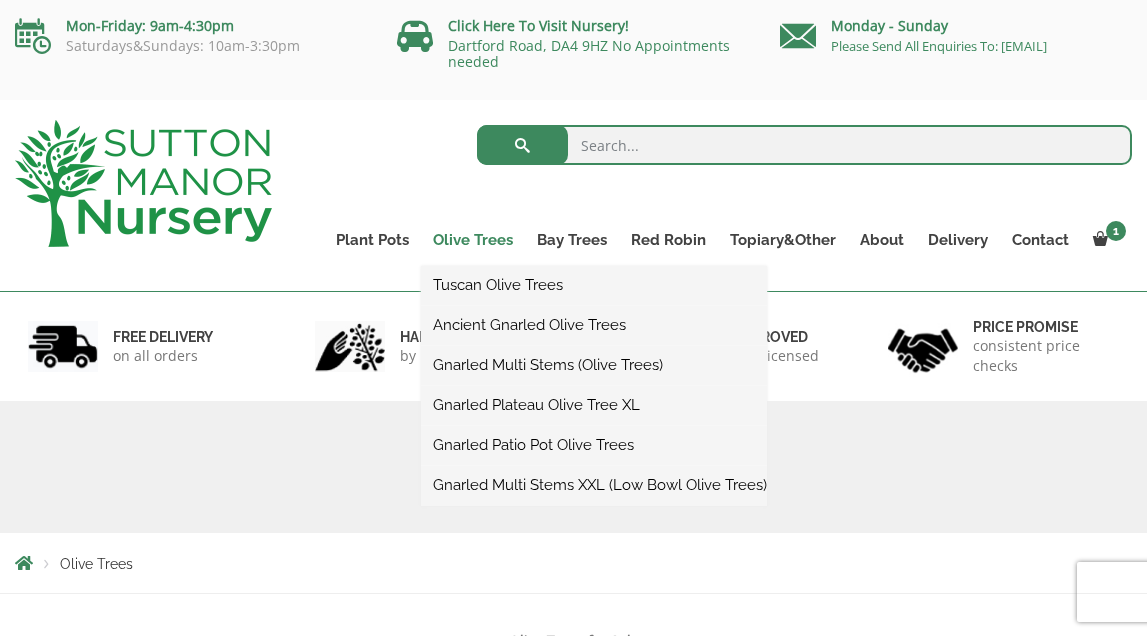 click on "Olive Trees" at bounding box center [473, 240] 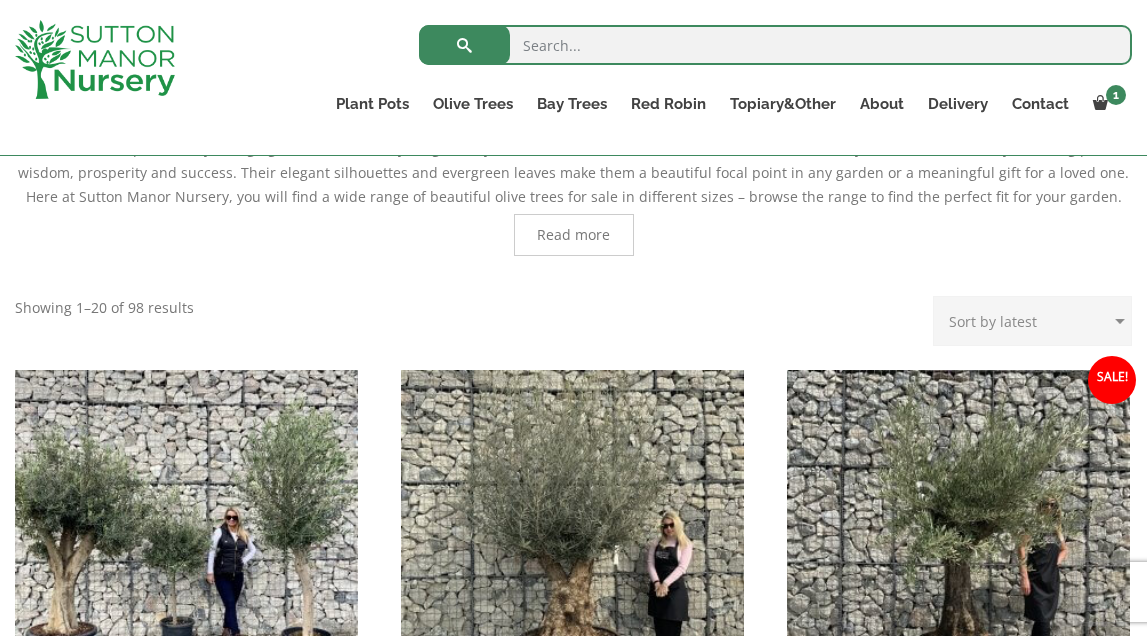 scroll, scrollTop: 534, scrollLeft: 0, axis: vertical 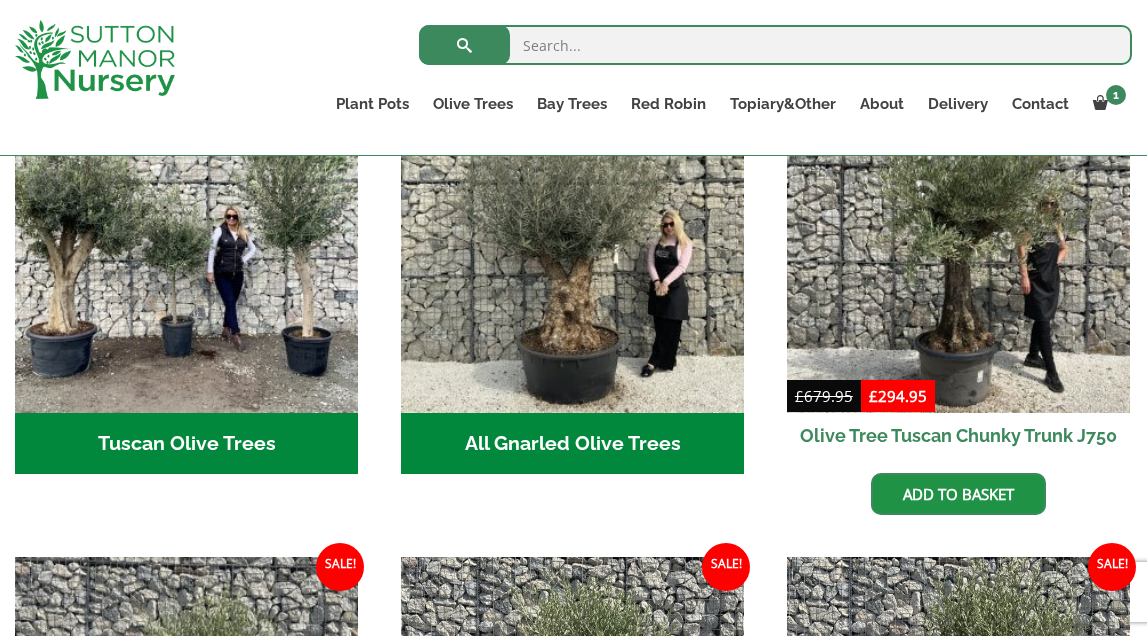 click on "All Gnarled Olive Trees  (215)" at bounding box center [572, 444] 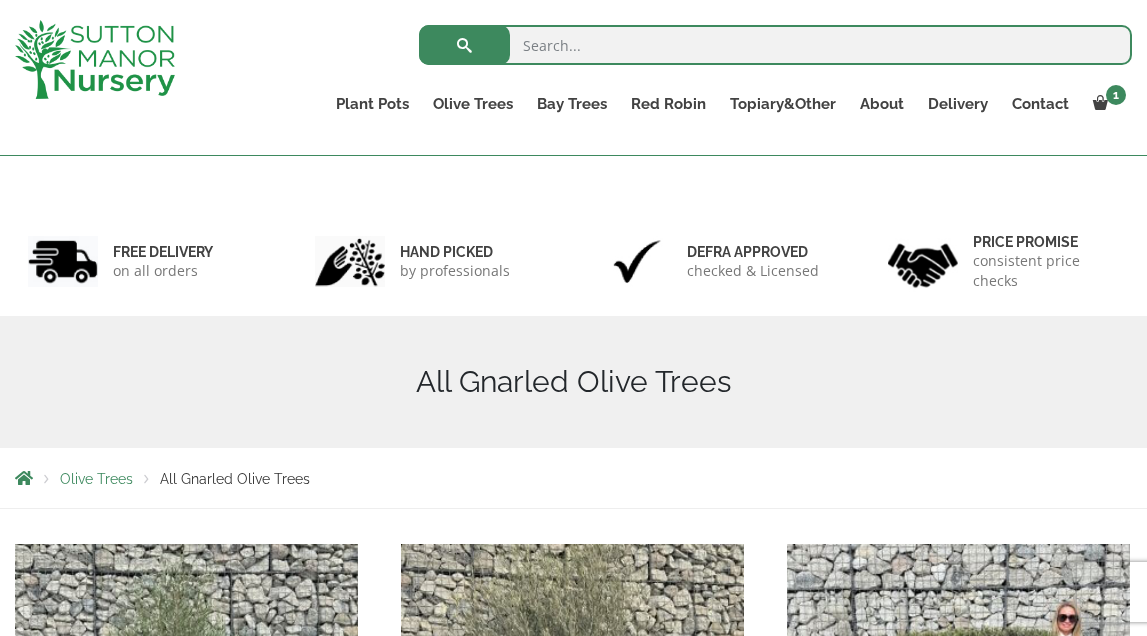 scroll, scrollTop: 448, scrollLeft: 0, axis: vertical 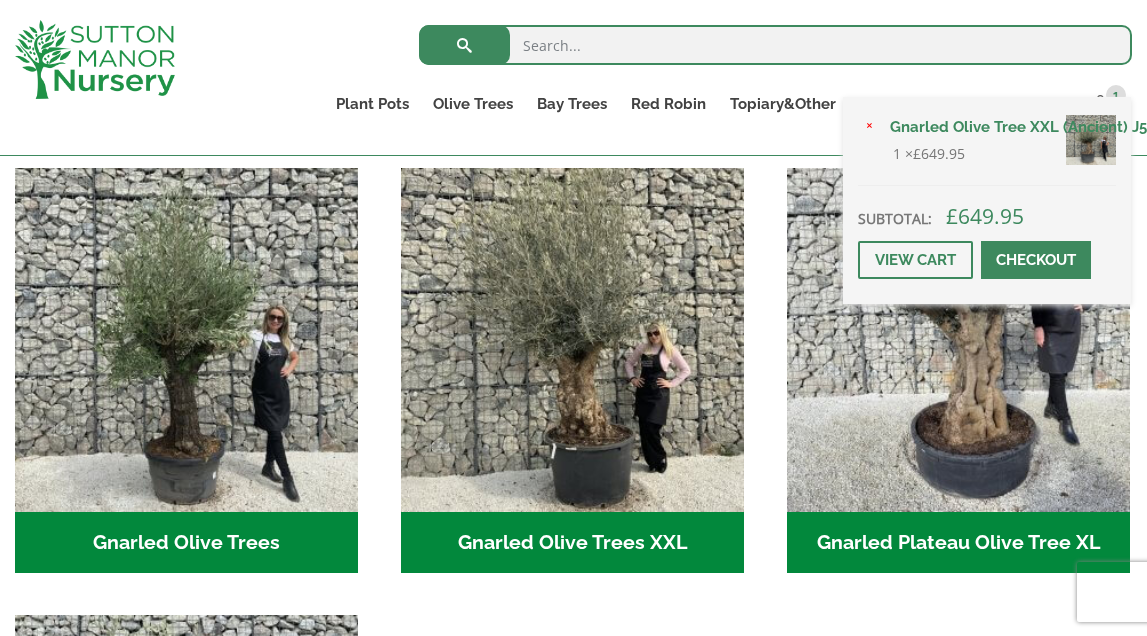 click at bounding box center [1091, 140] 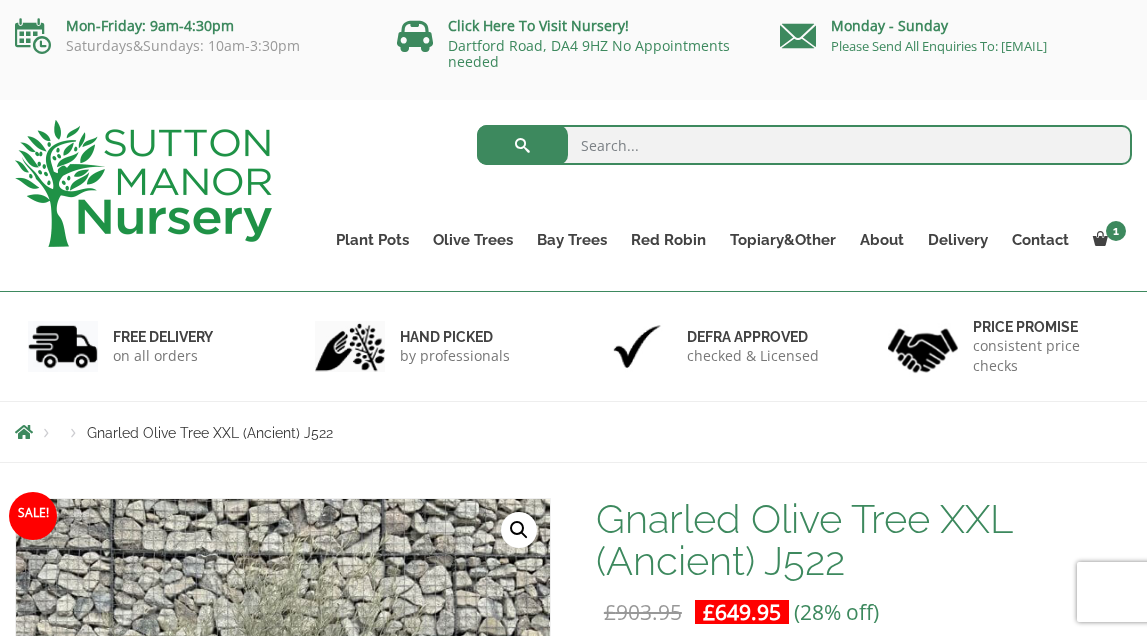 scroll, scrollTop: 120, scrollLeft: 0, axis: vertical 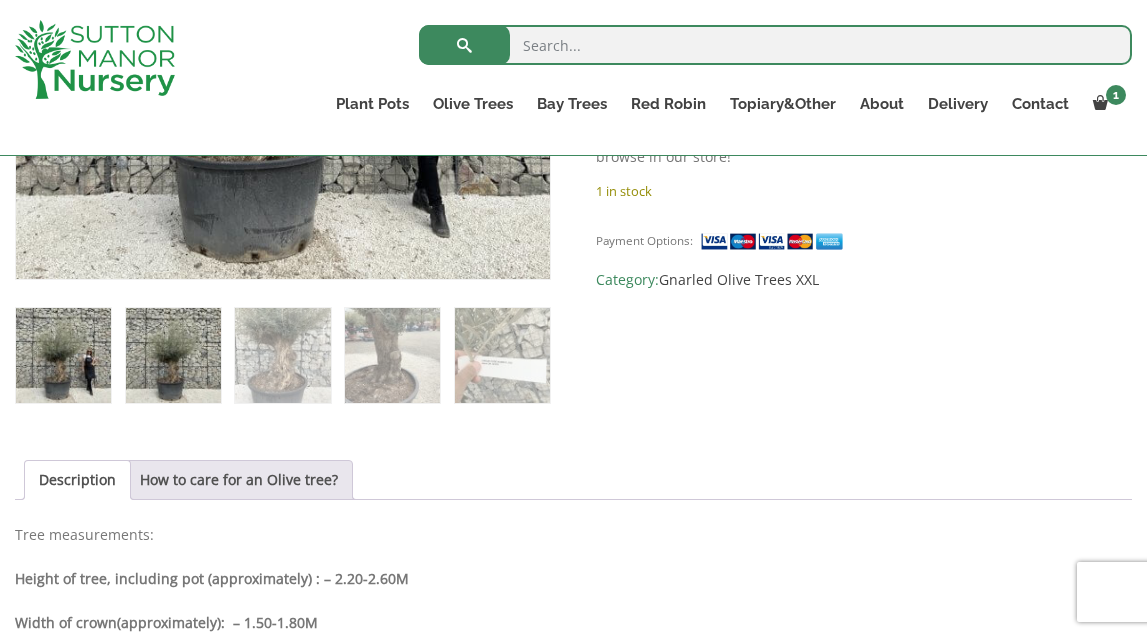 click at bounding box center [173, 355] 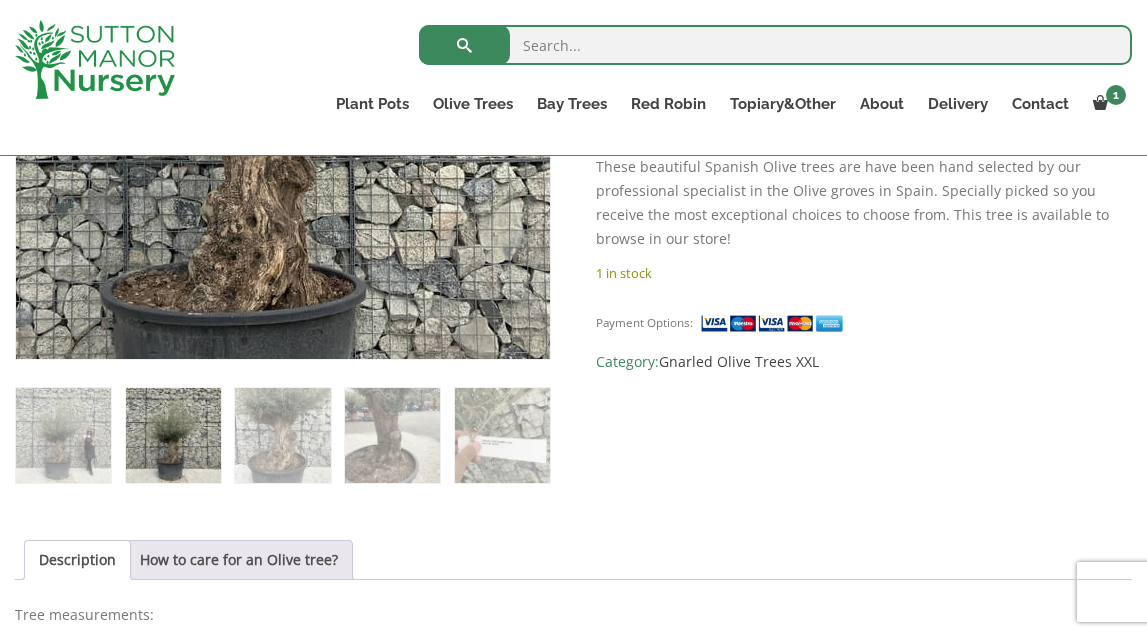 scroll, scrollTop: 646, scrollLeft: 0, axis: vertical 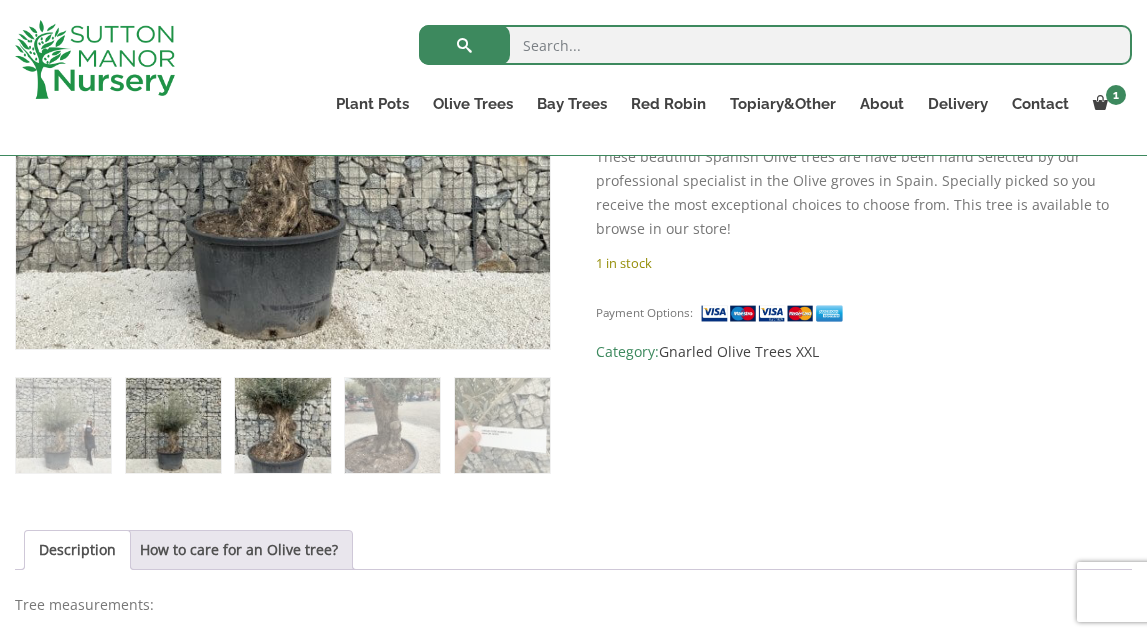 click at bounding box center (282, 425) 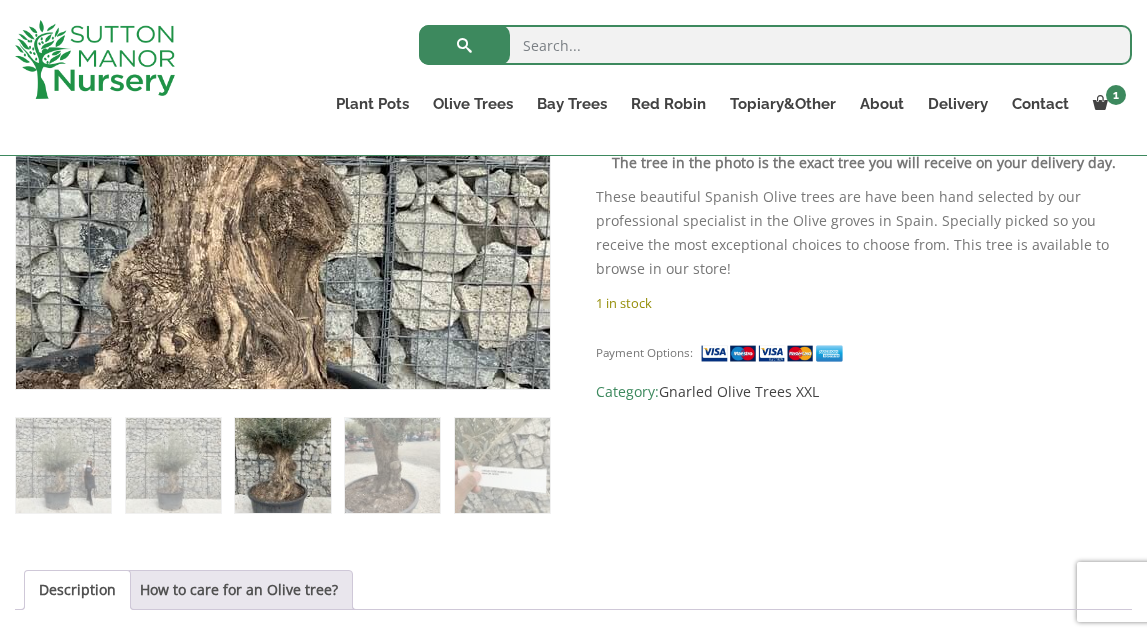 scroll, scrollTop: 630, scrollLeft: 0, axis: vertical 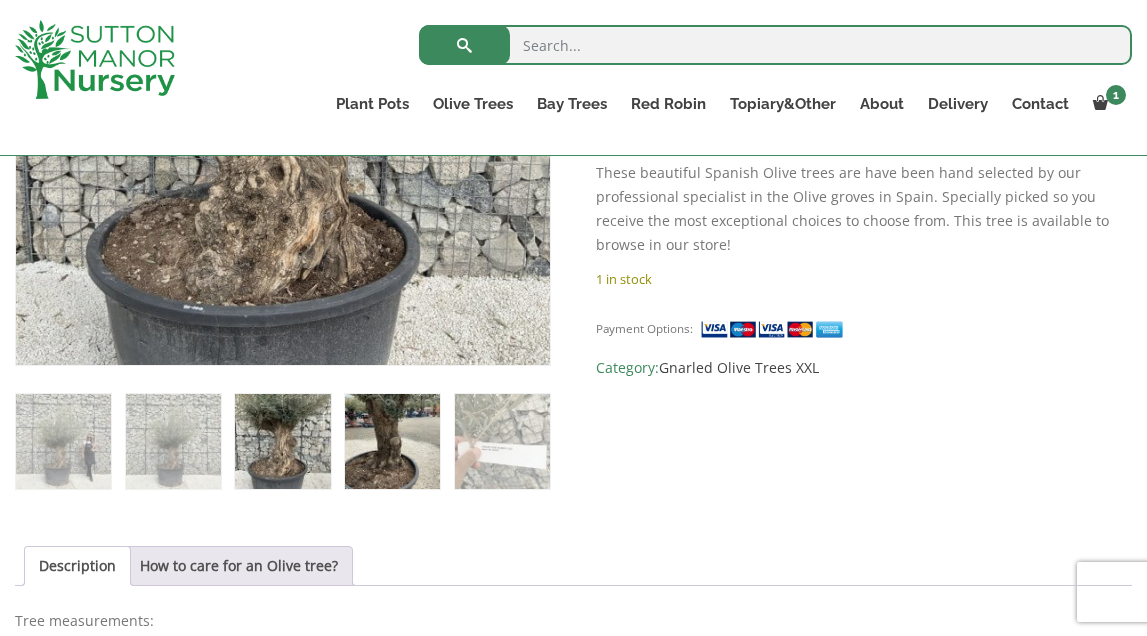 click at bounding box center (392, 441) 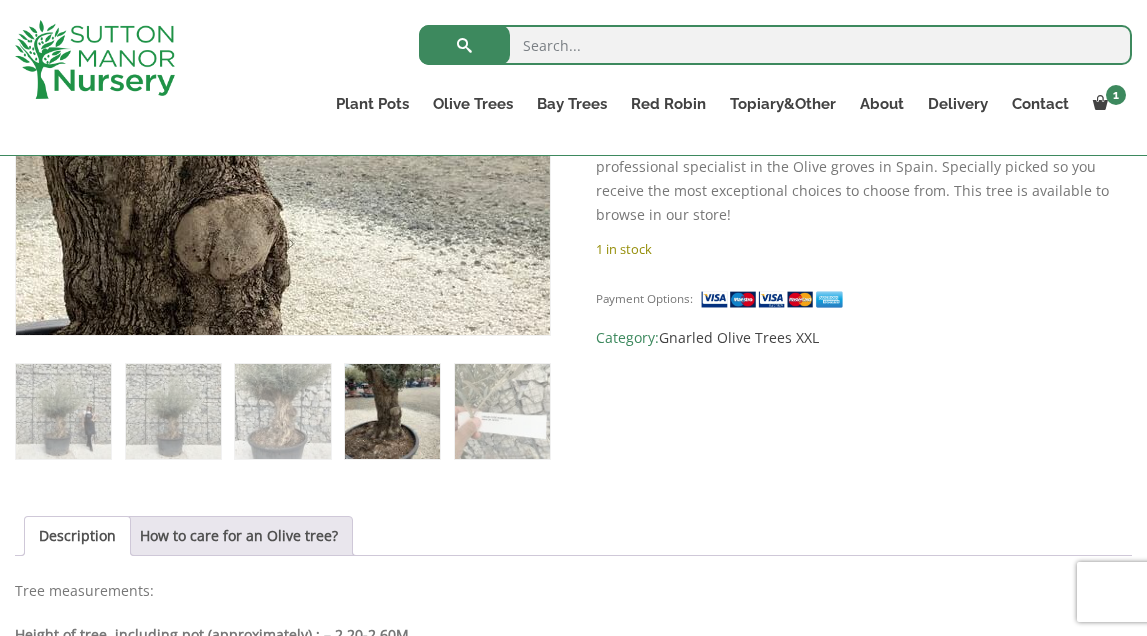 scroll, scrollTop: 833, scrollLeft: 0, axis: vertical 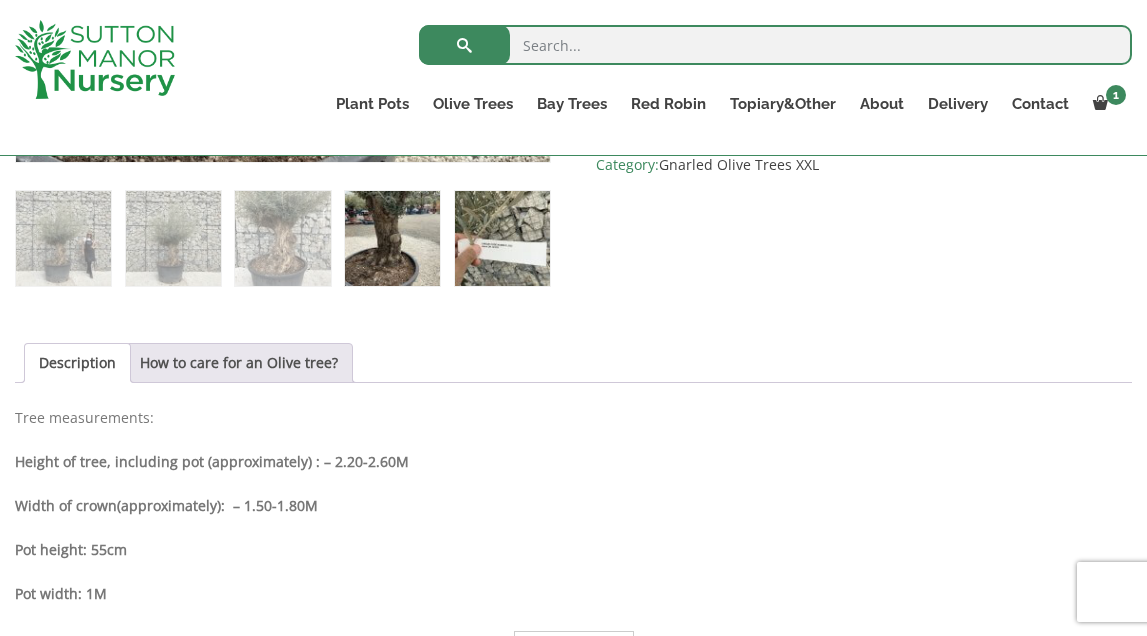 click at bounding box center (502, 238) 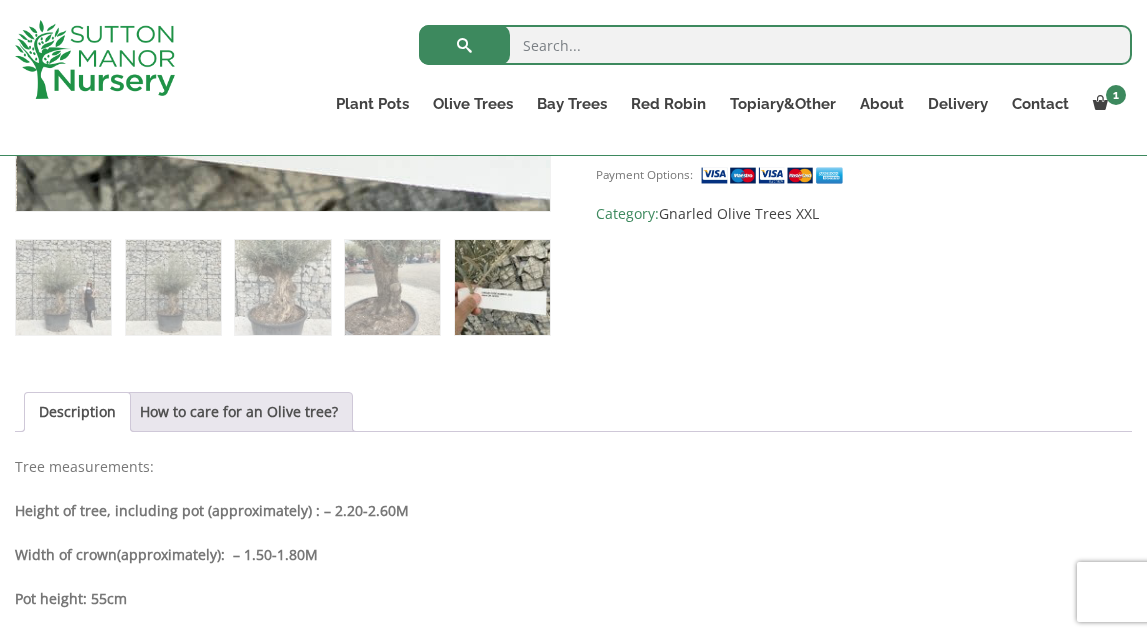 scroll, scrollTop: 861, scrollLeft: 0, axis: vertical 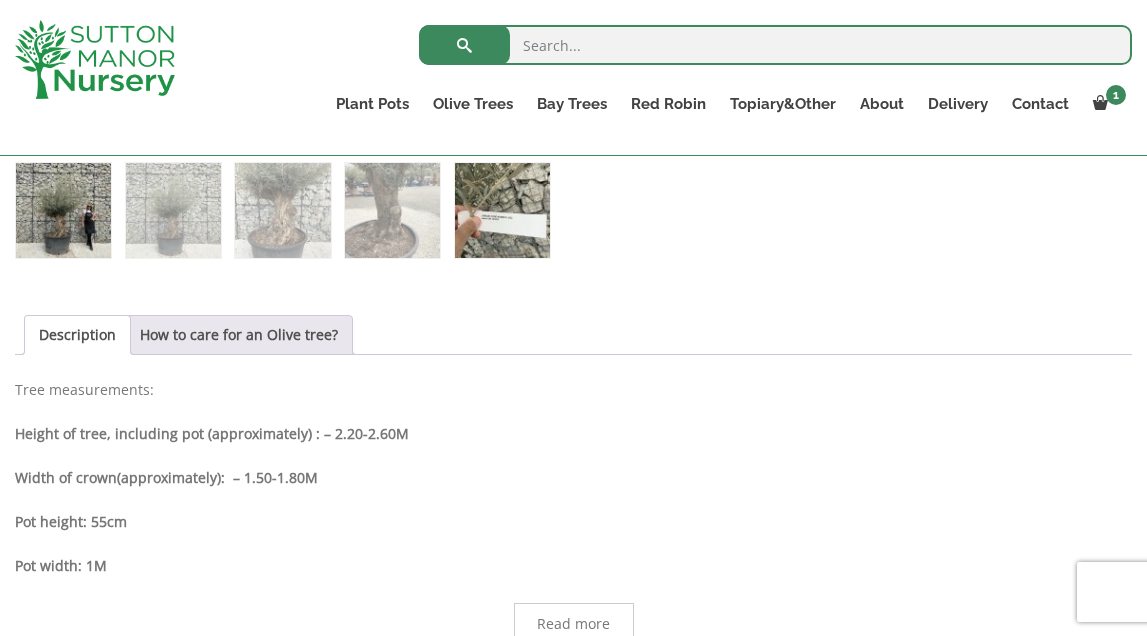 click at bounding box center (63, 210) 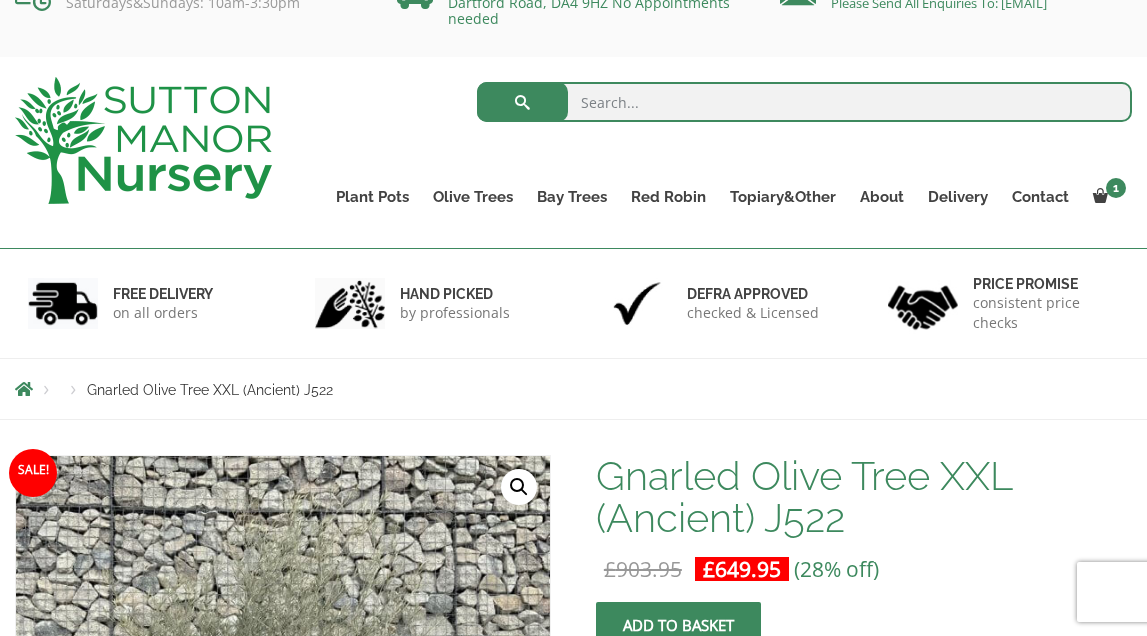 scroll, scrollTop: 42, scrollLeft: 0, axis: vertical 